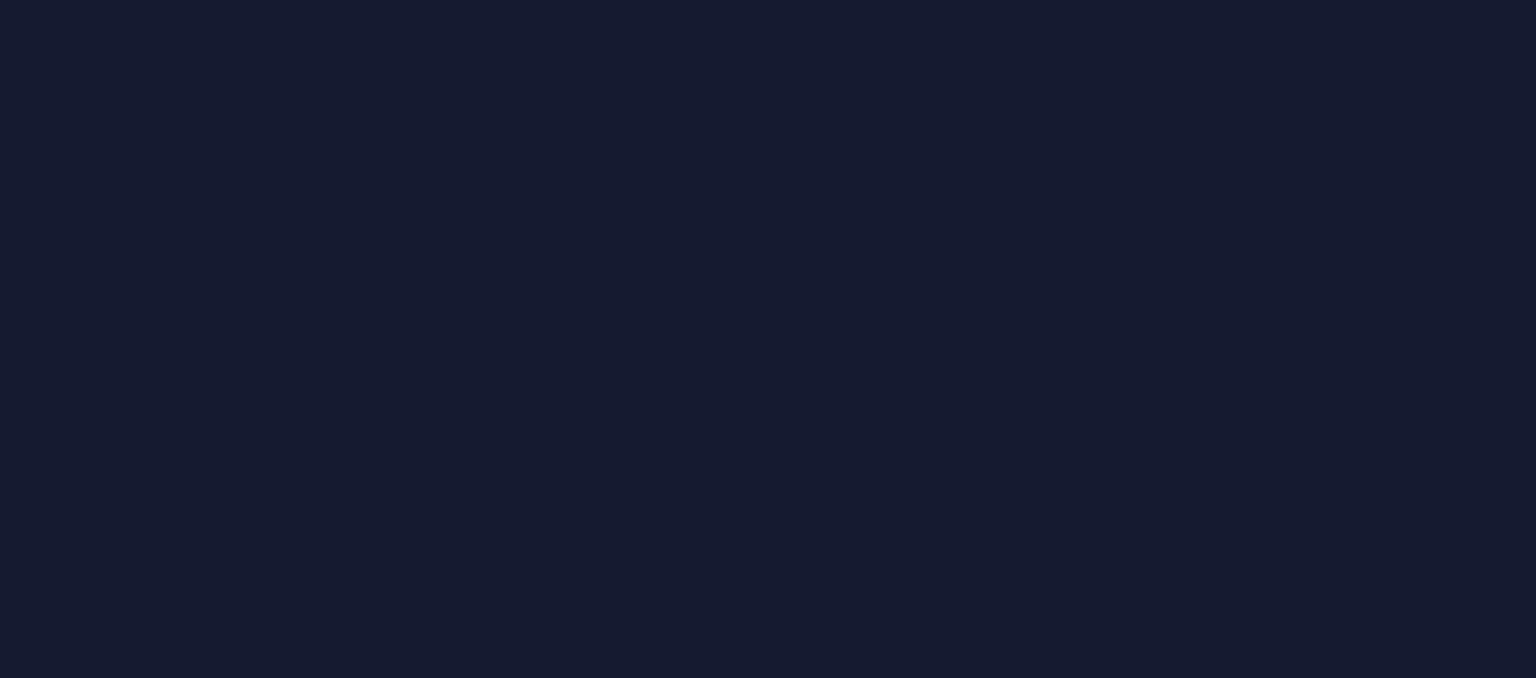 scroll, scrollTop: 0, scrollLeft: 0, axis: both 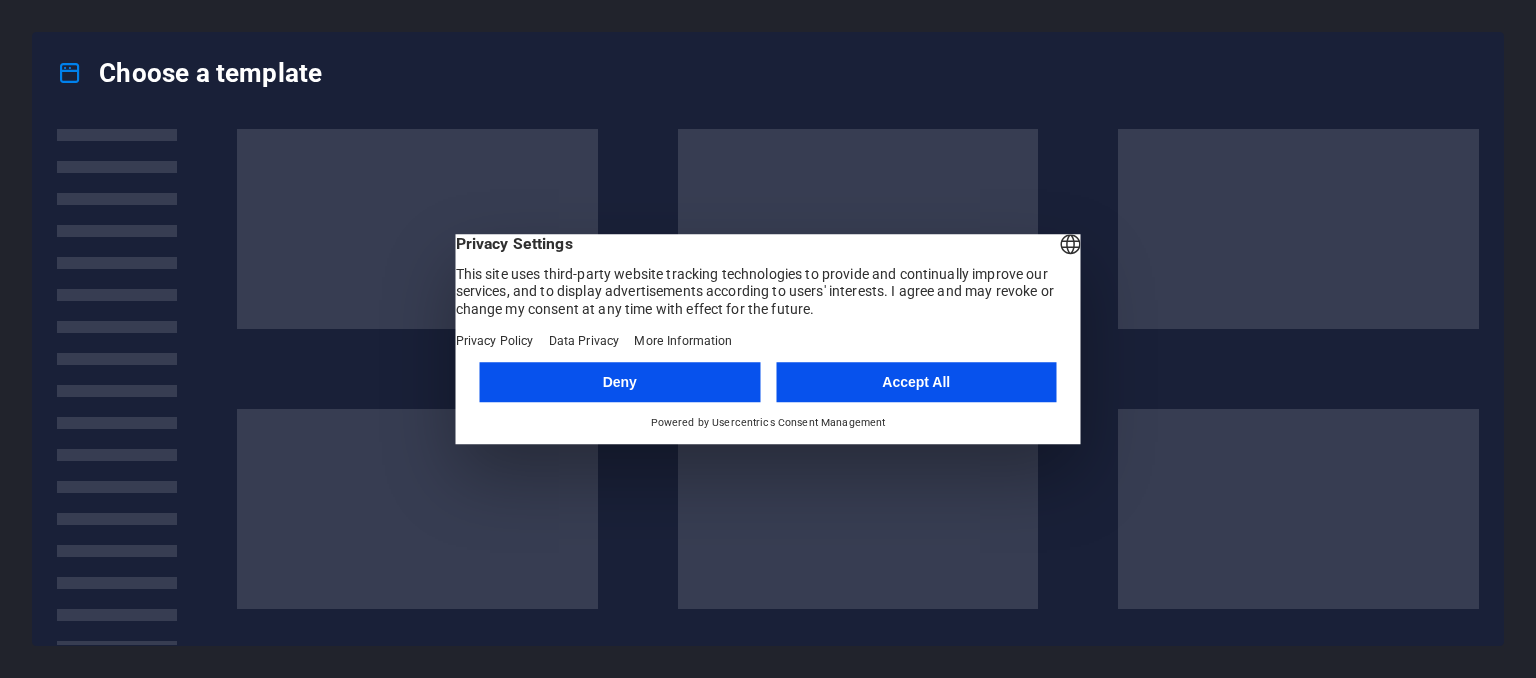 click on "Accept All" at bounding box center (916, 382) 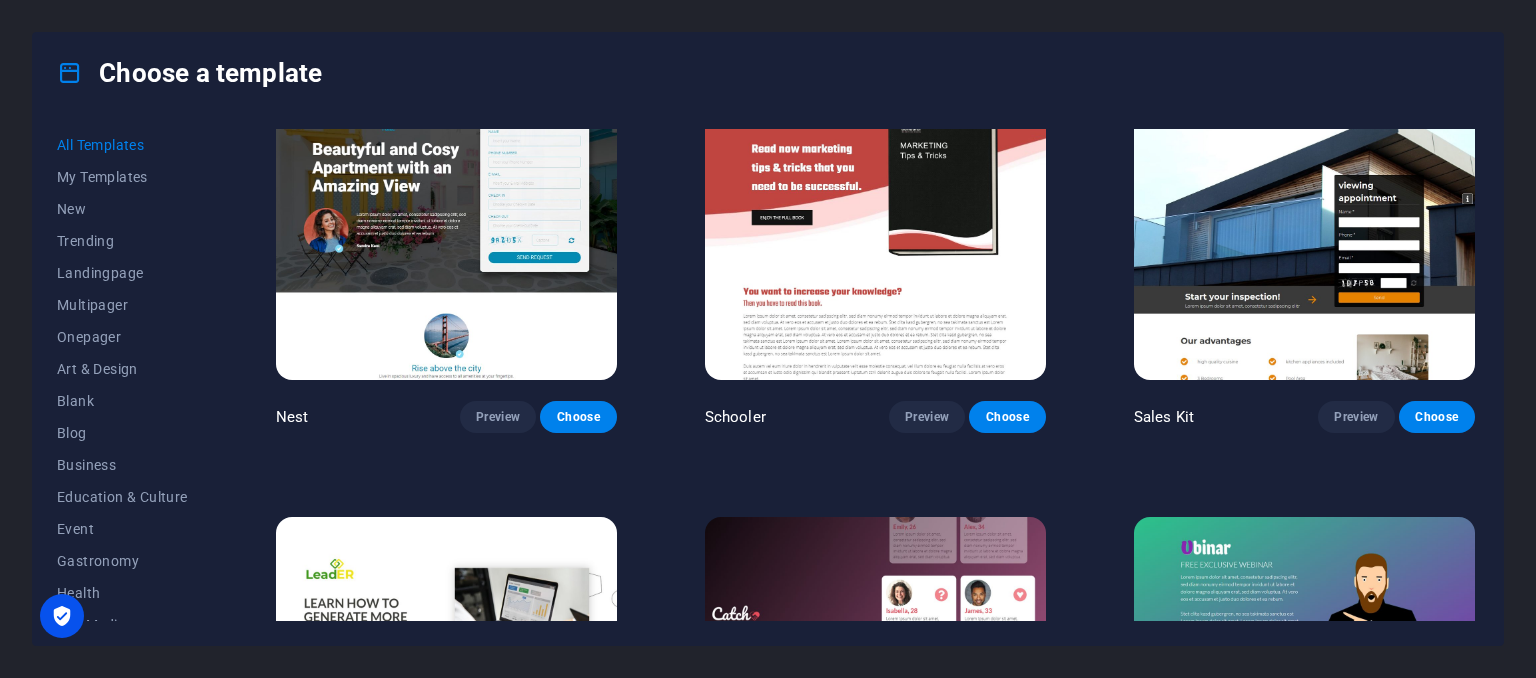scroll, scrollTop: 22900, scrollLeft: 0, axis: vertical 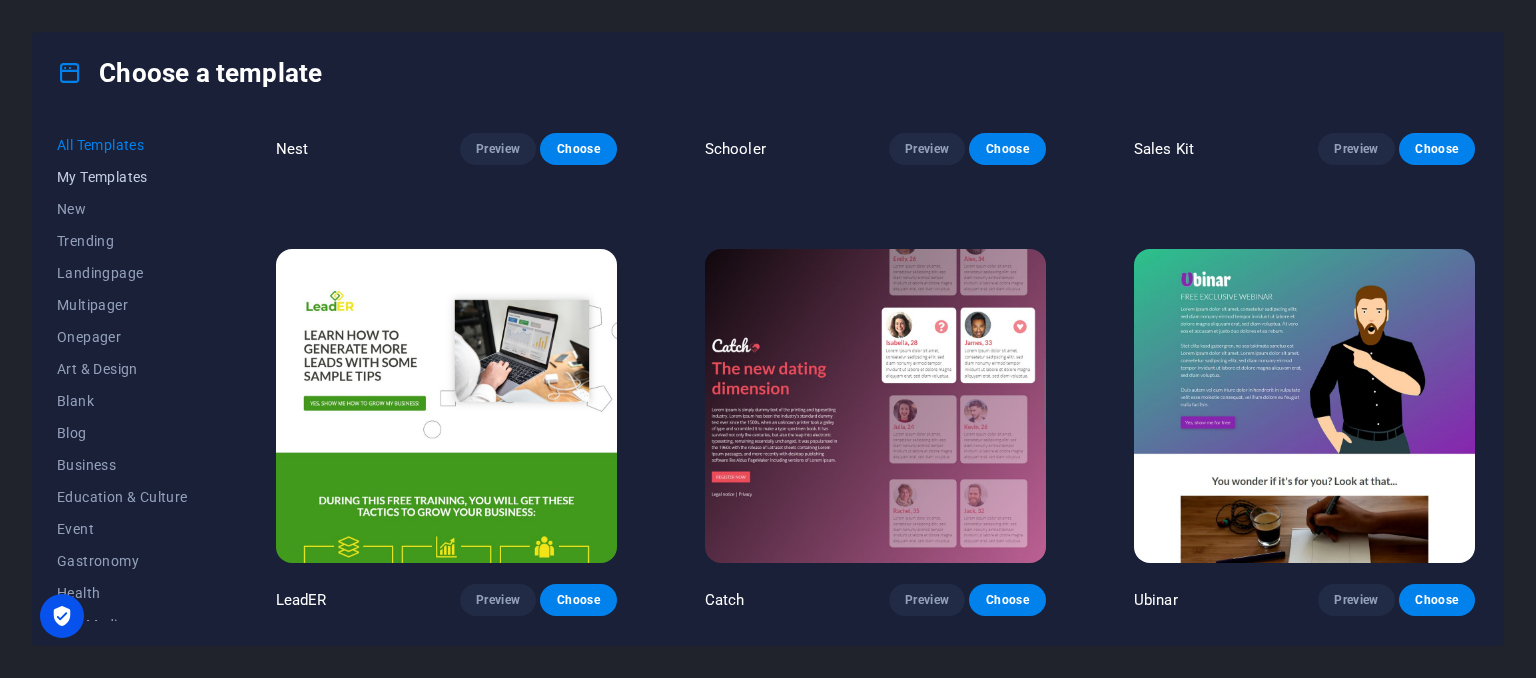 click on "My Templates" at bounding box center [122, 177] 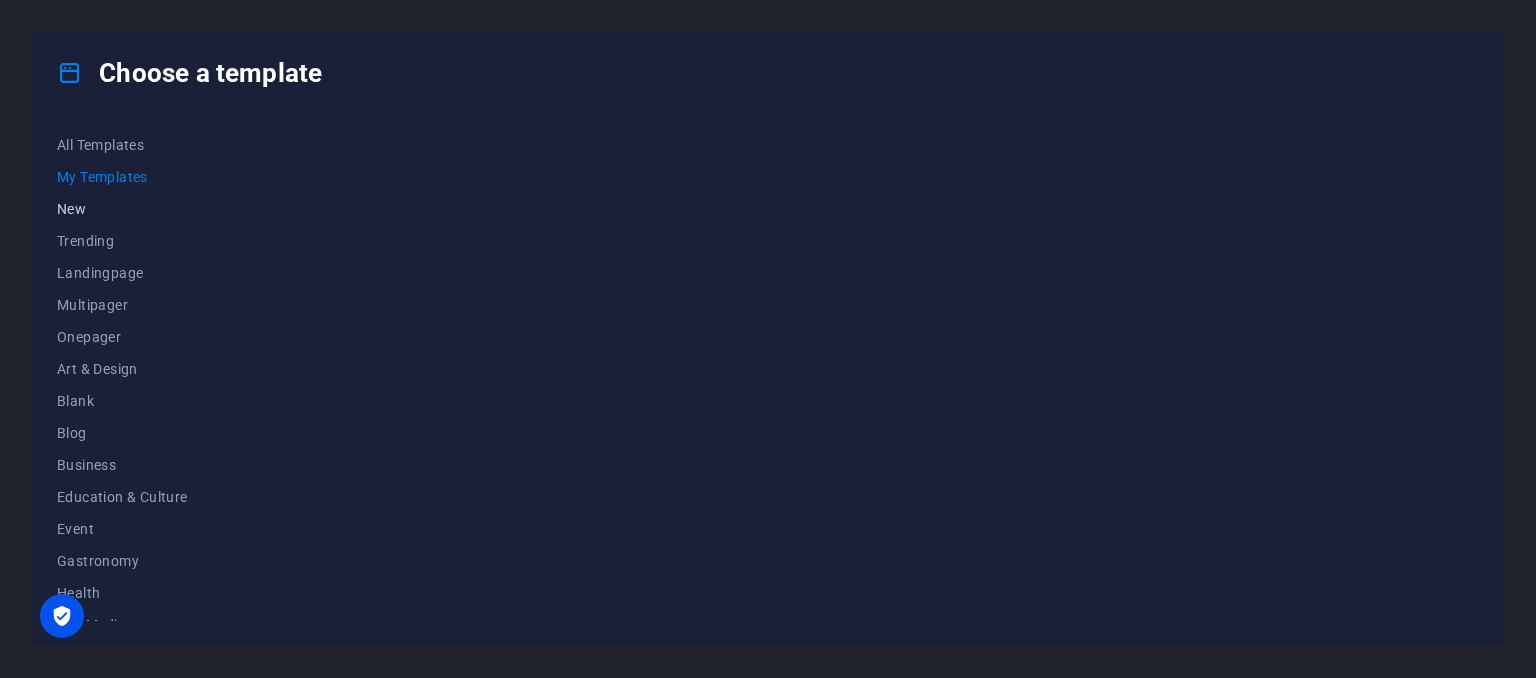 click on "New" at bounding box center (122, 209) 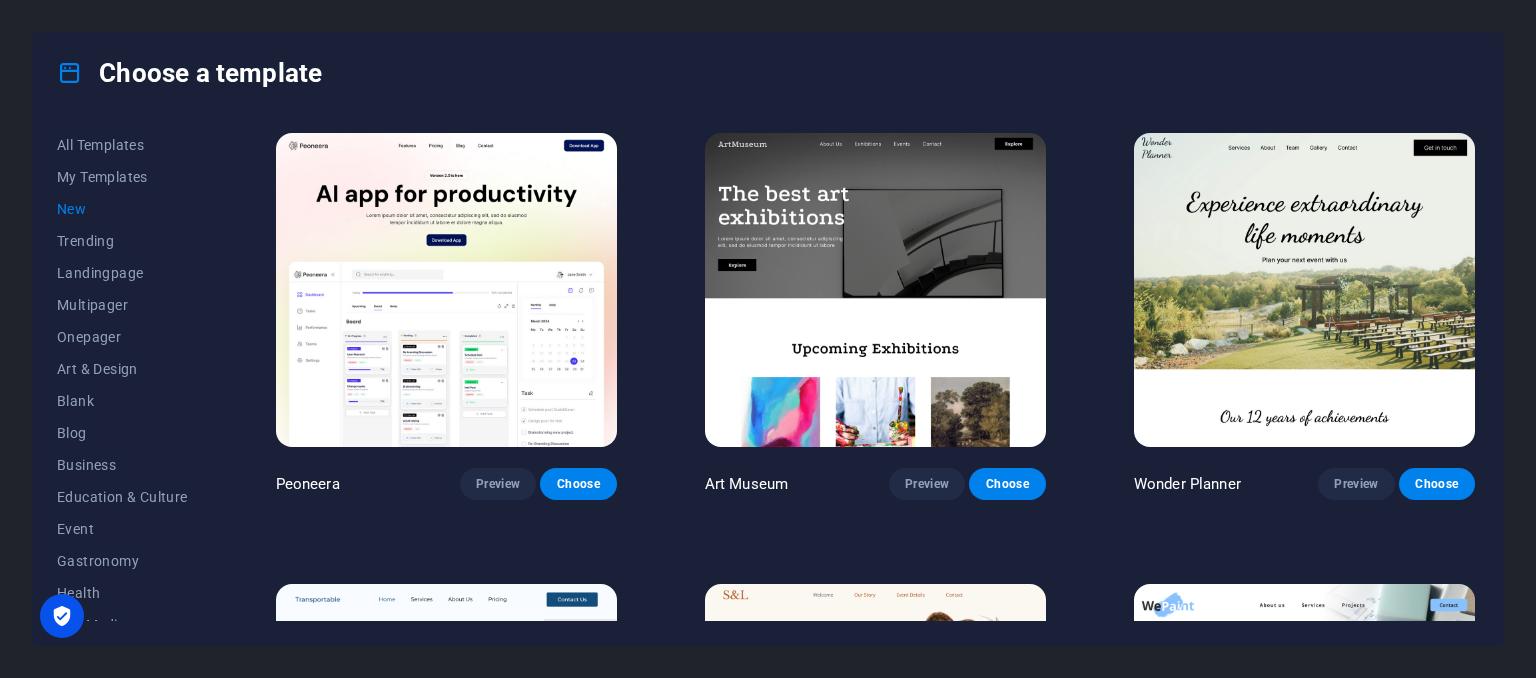 scroll, scrollTop: 500, scrollLeft: 0, axis: vertical 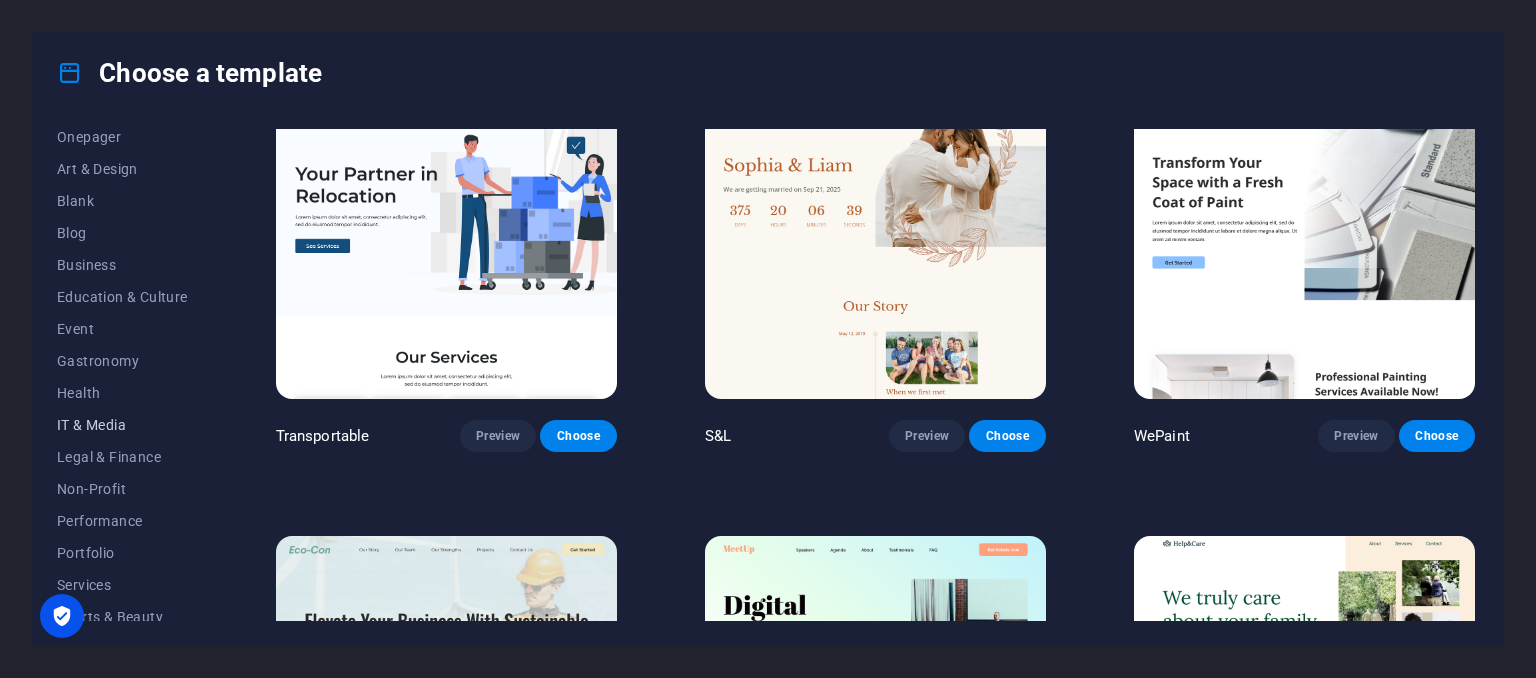 click on "IT & Media" at bounding box center (122, 425) 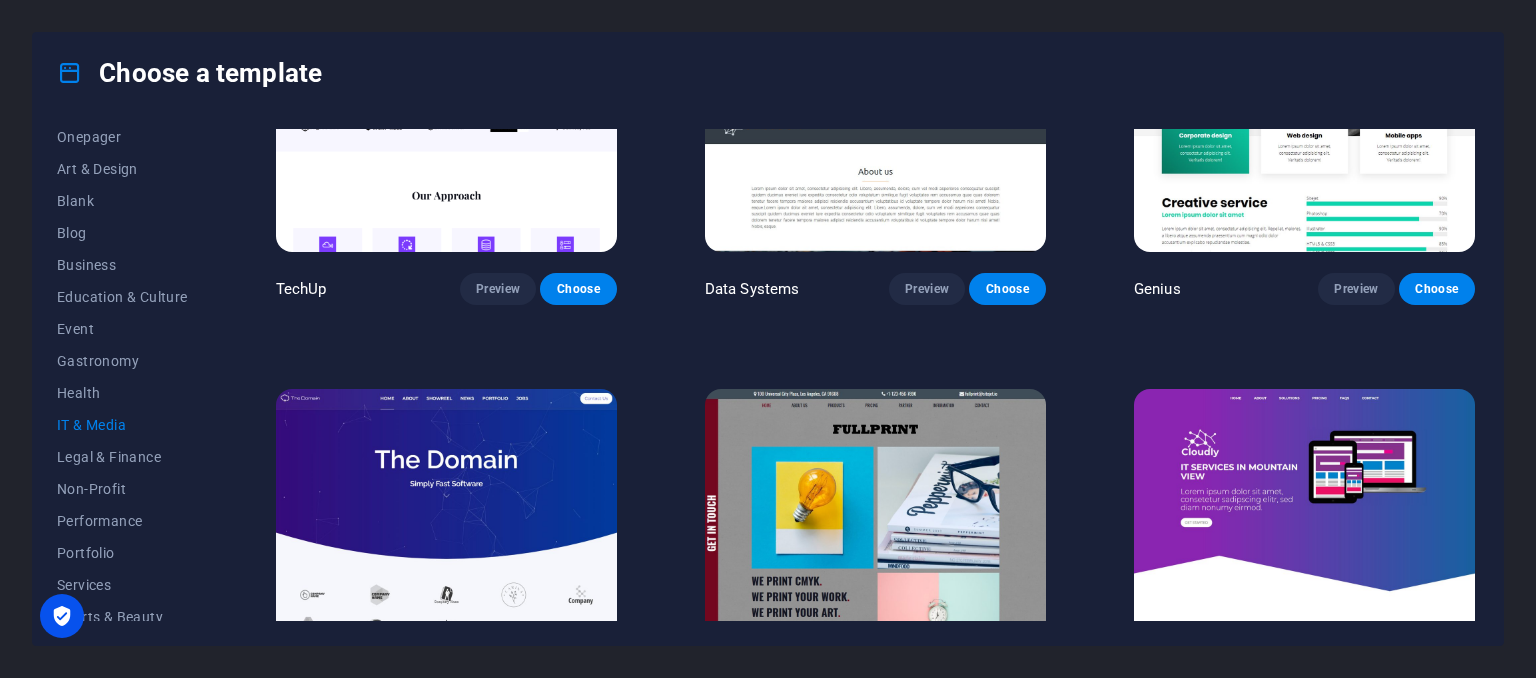 scroll, scrollTop: 800, scrollLeft: 0, axis: vertical 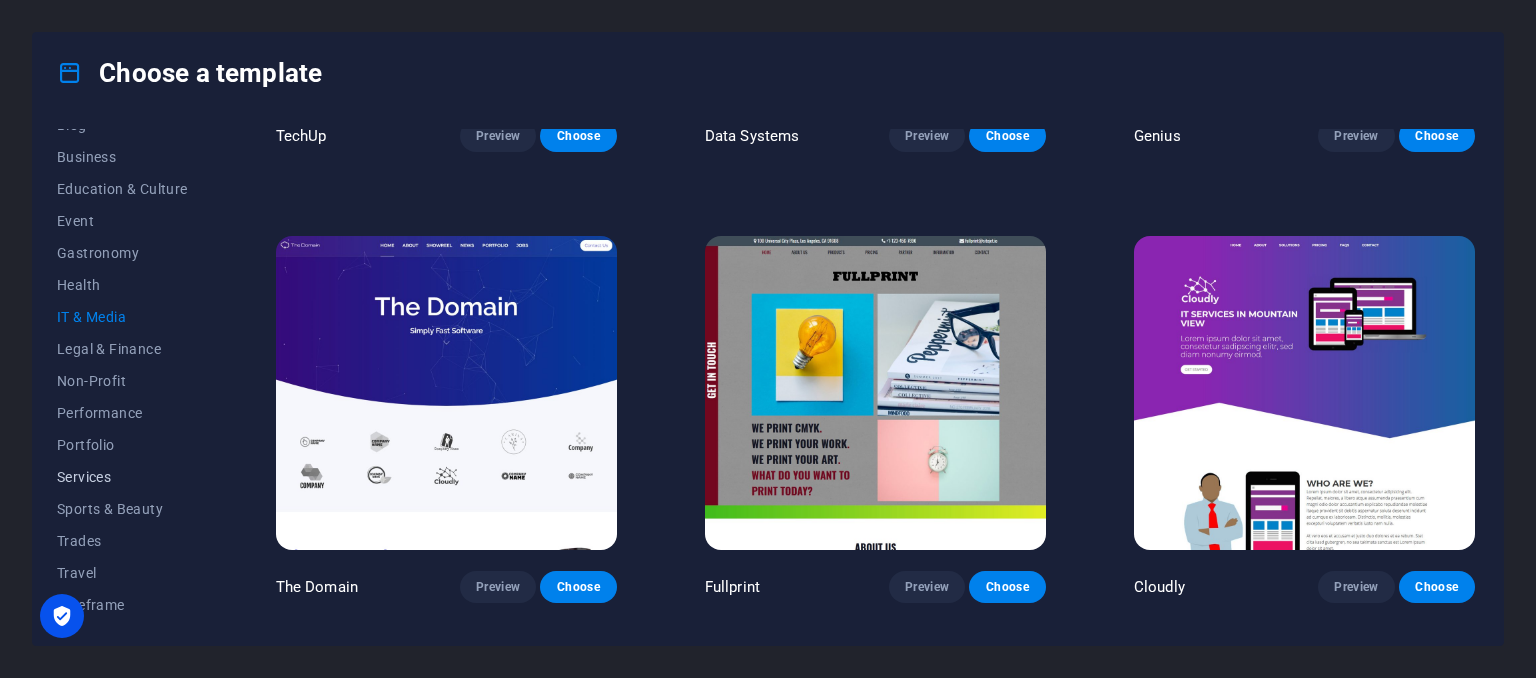 click on "Services" at bounding box center (122, 477) 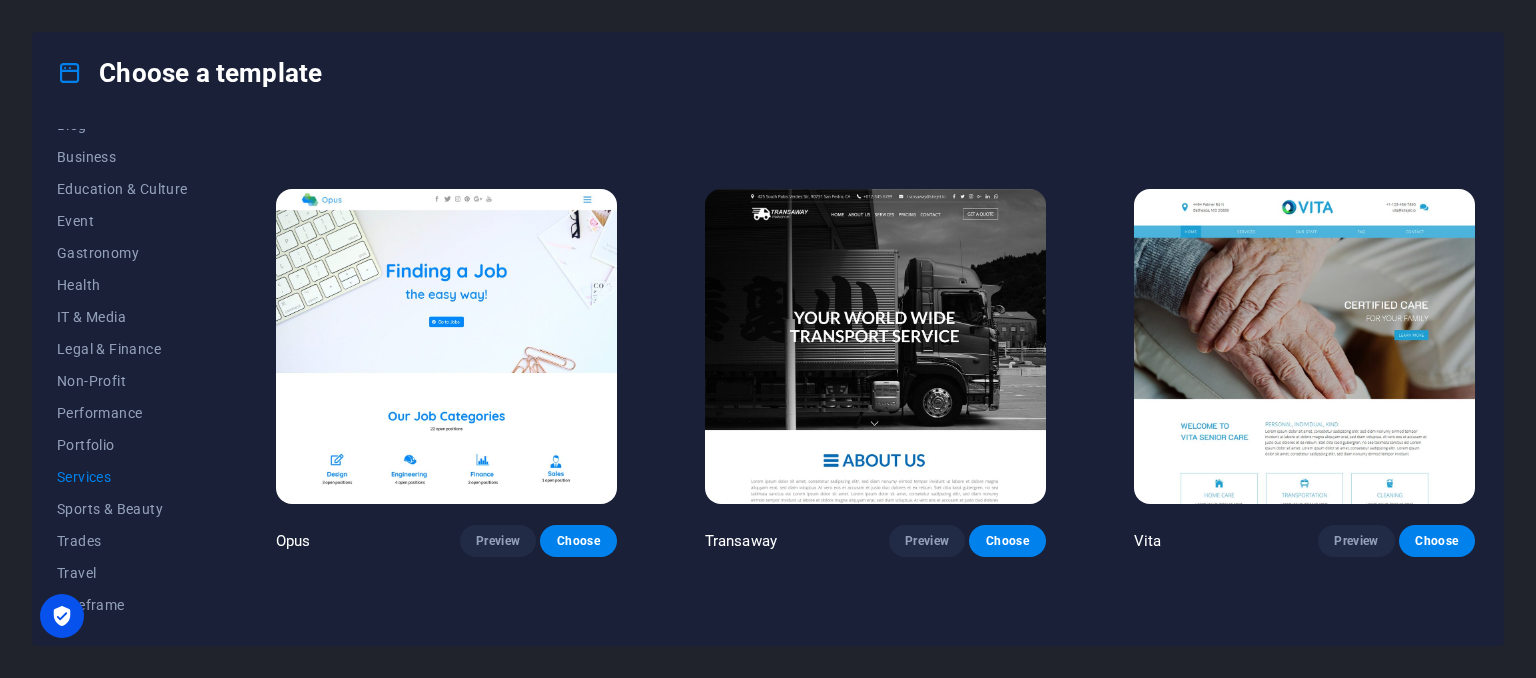 scroll, scrollTop: 2573, scrollLeft: 0, axis: vertical 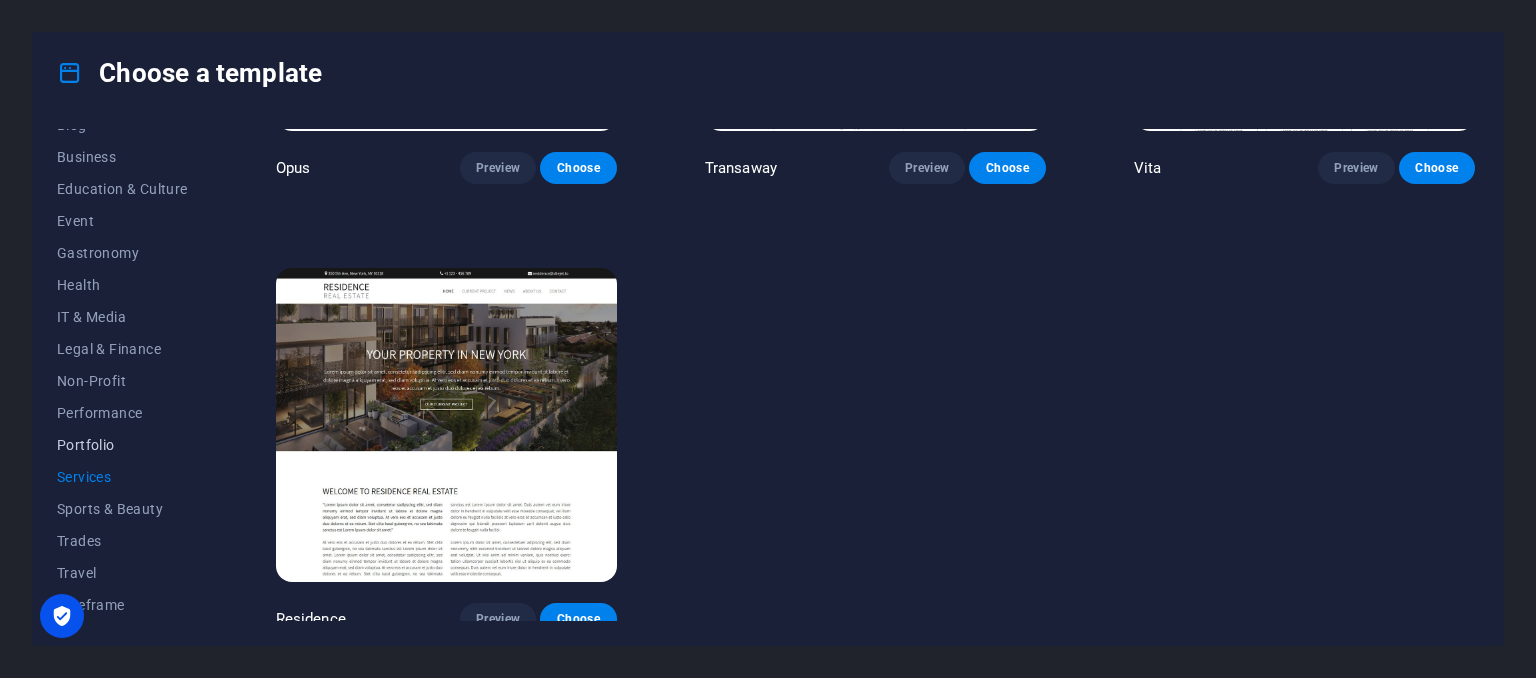click on "Portfolio" at bounding box center [122, 445] 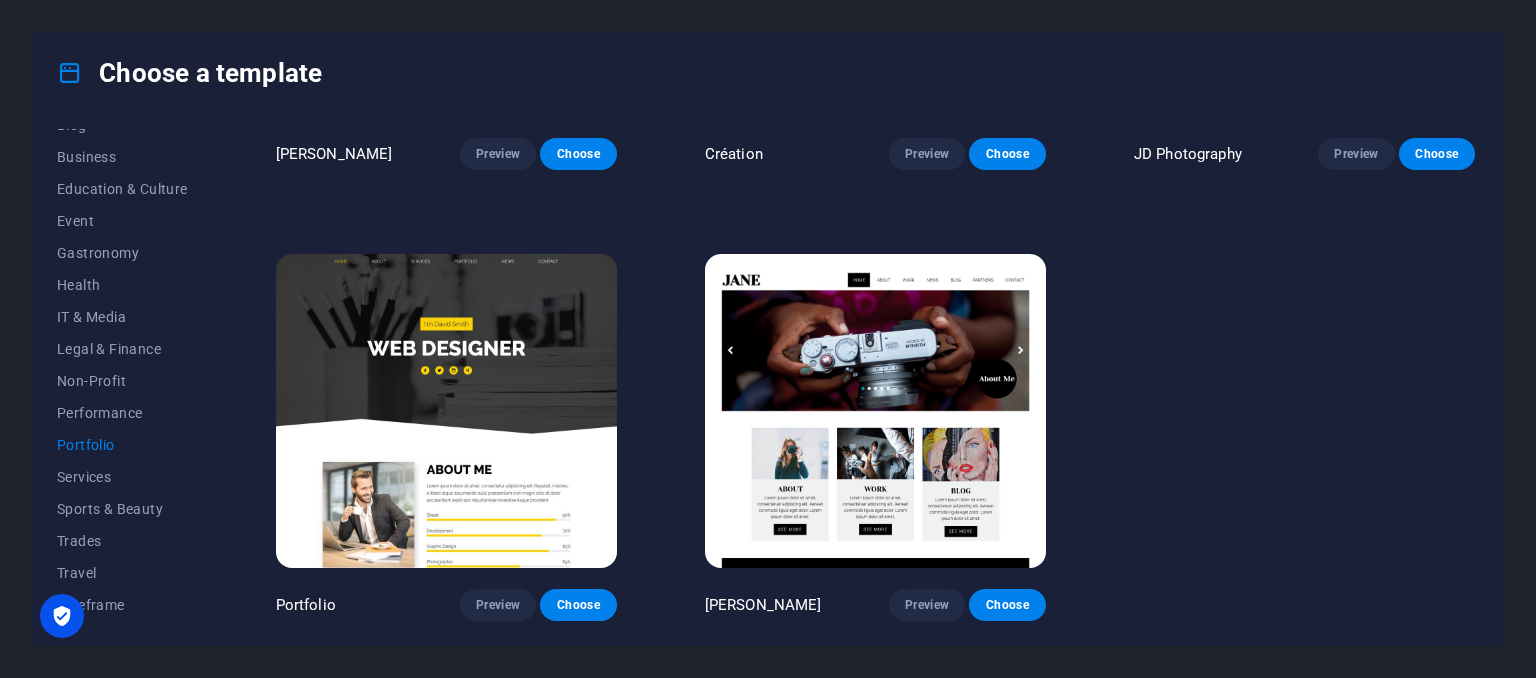 scroll, scrollTop: 776, scrollLeft: 0, axis: vertical 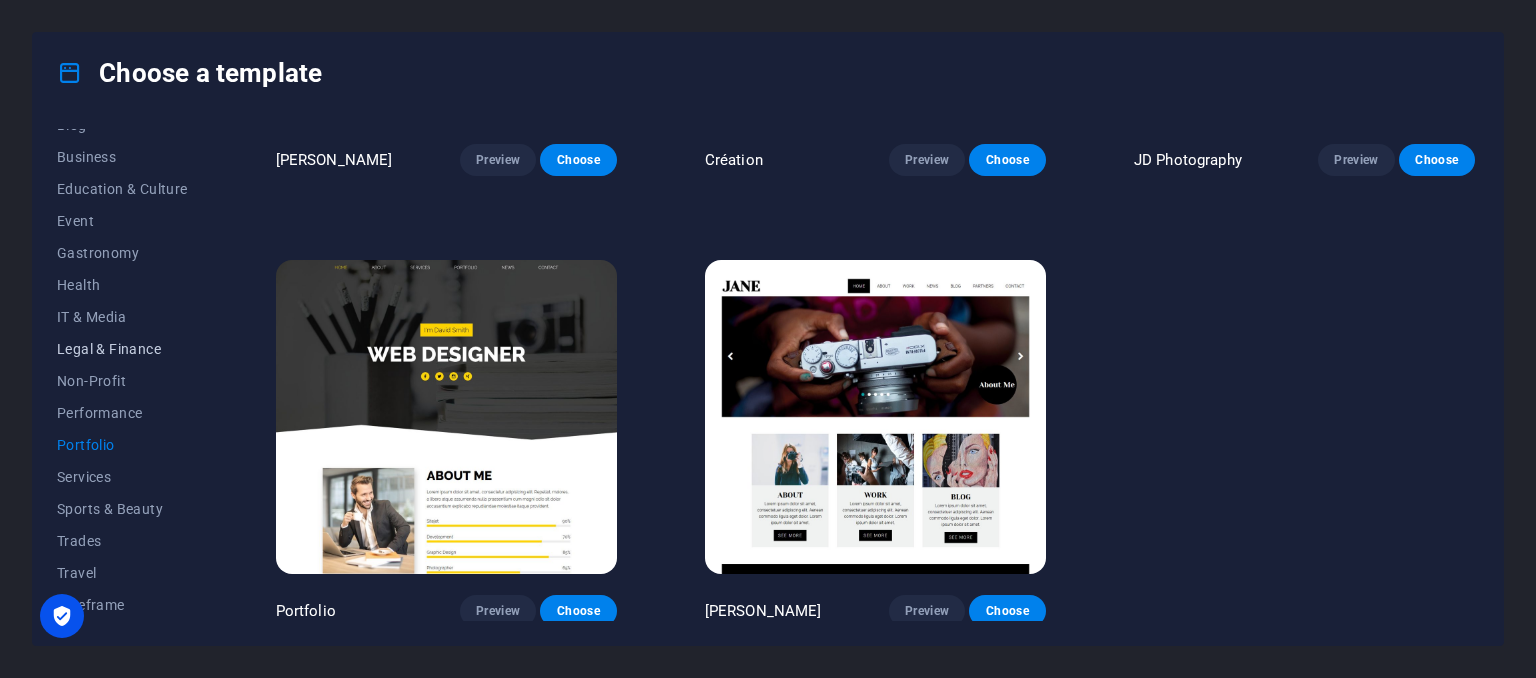 click on "Legal & Finance" at bounding box center [122, 349] 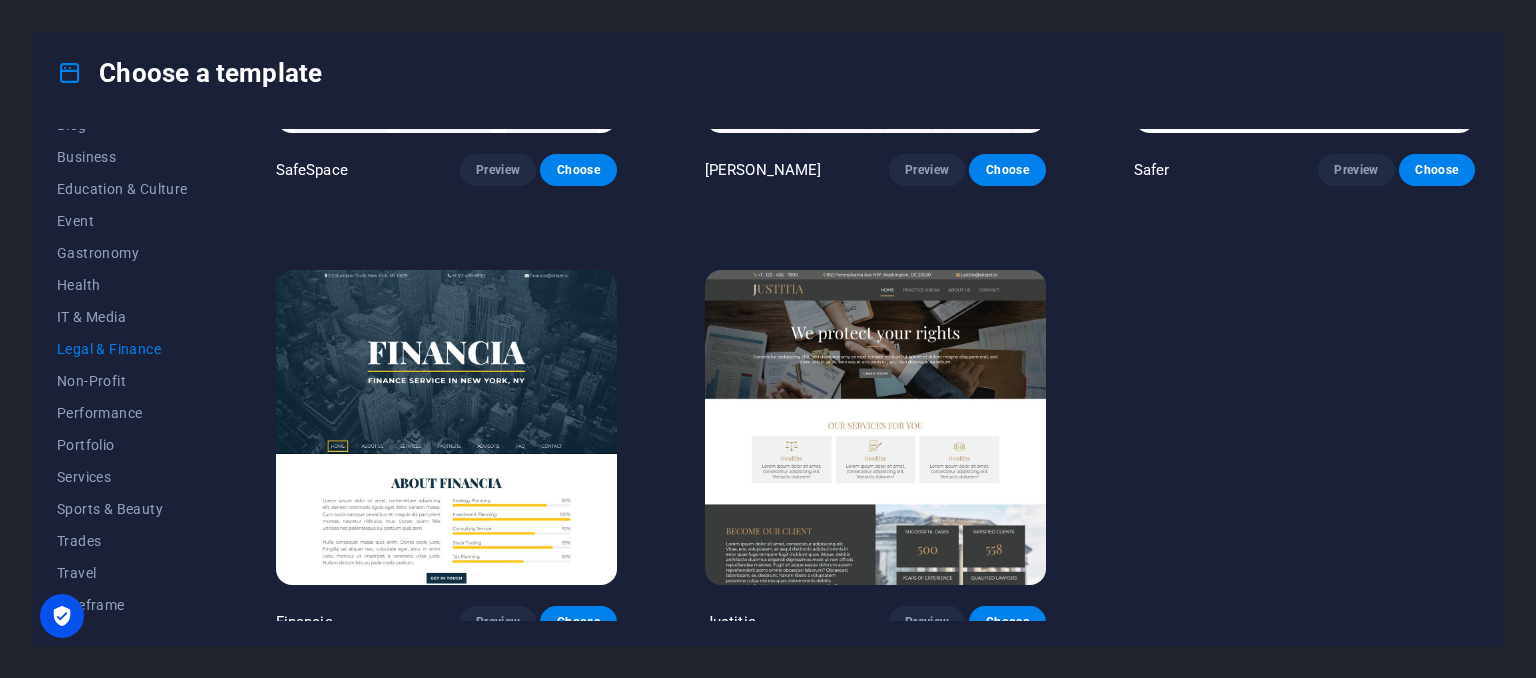 scroll, scrollTop: 326, scrollLeft: 0, axis: vertical 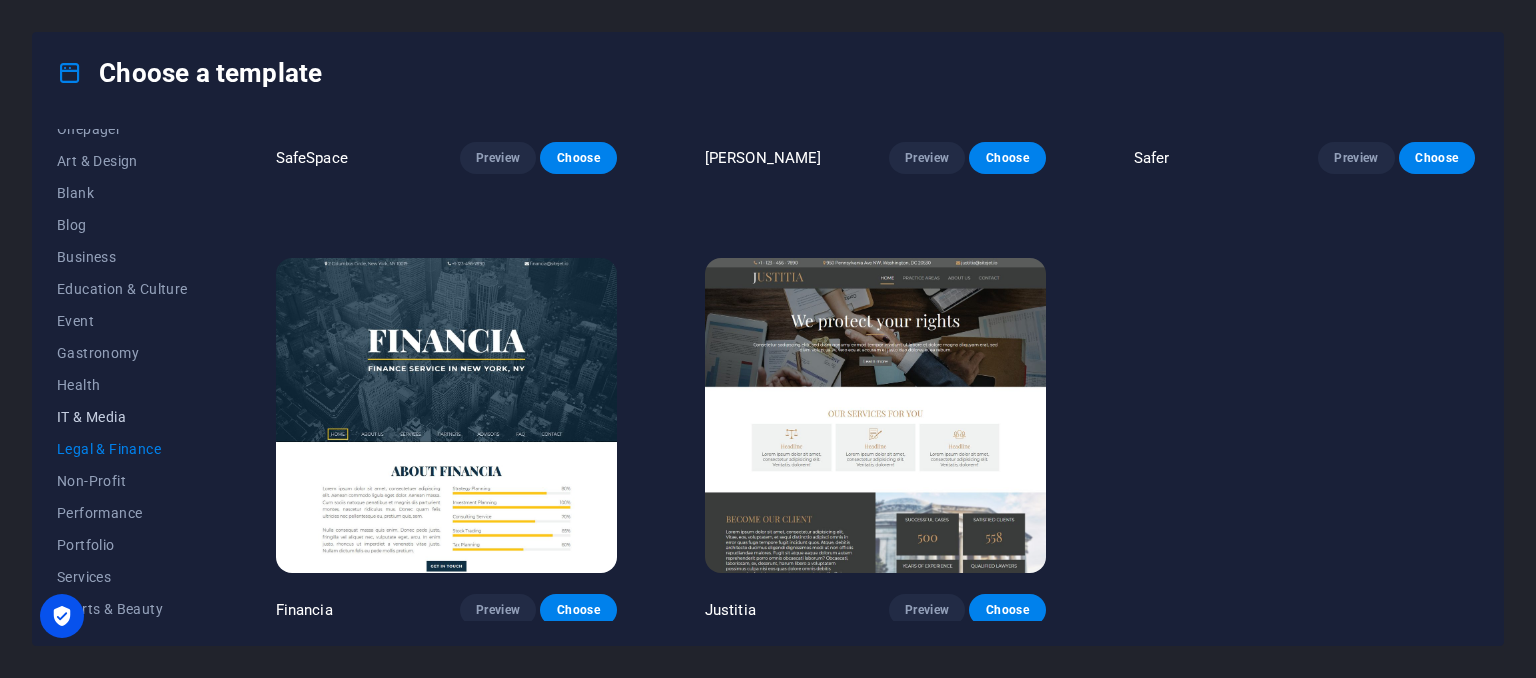 click on "IT & Media" at bounding box center (122, 417) 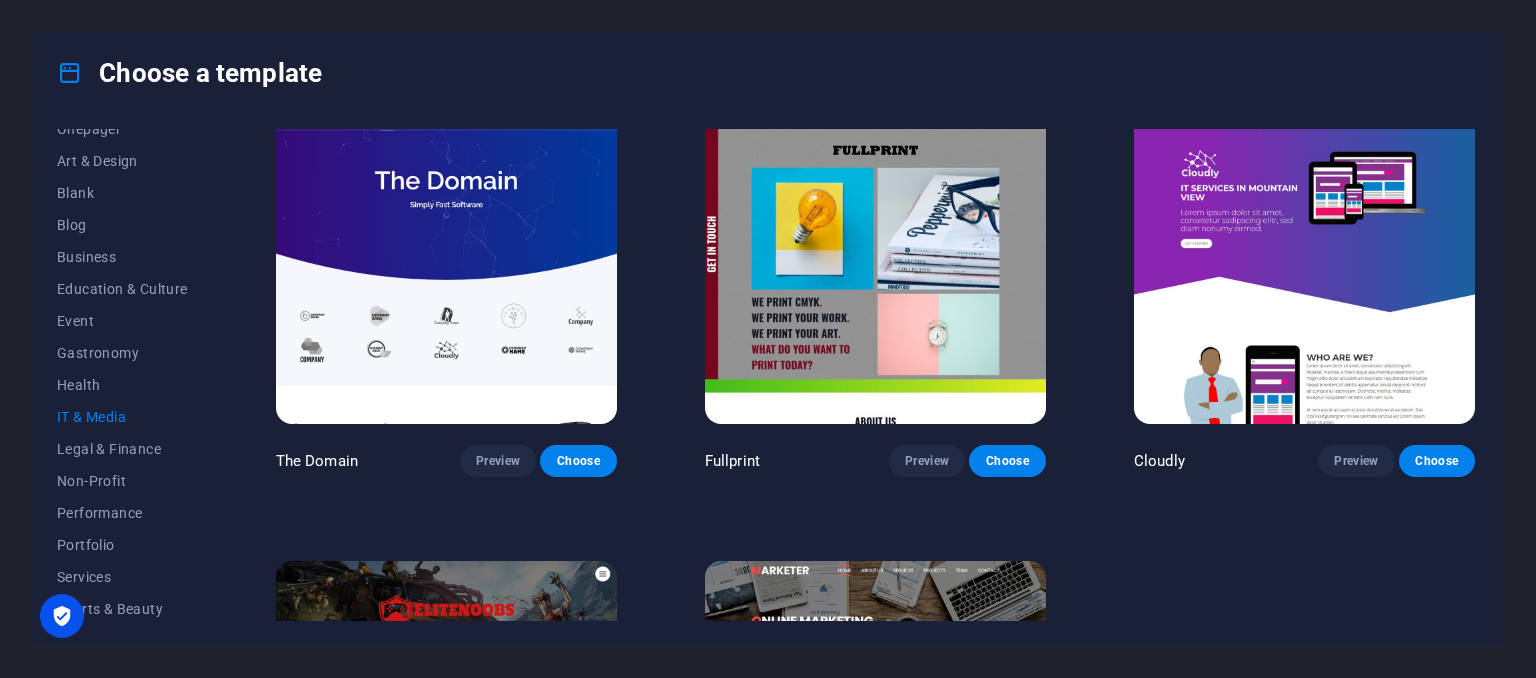 scroll, scrollTop: 1225, scrollLeft: 0, axis: vertical 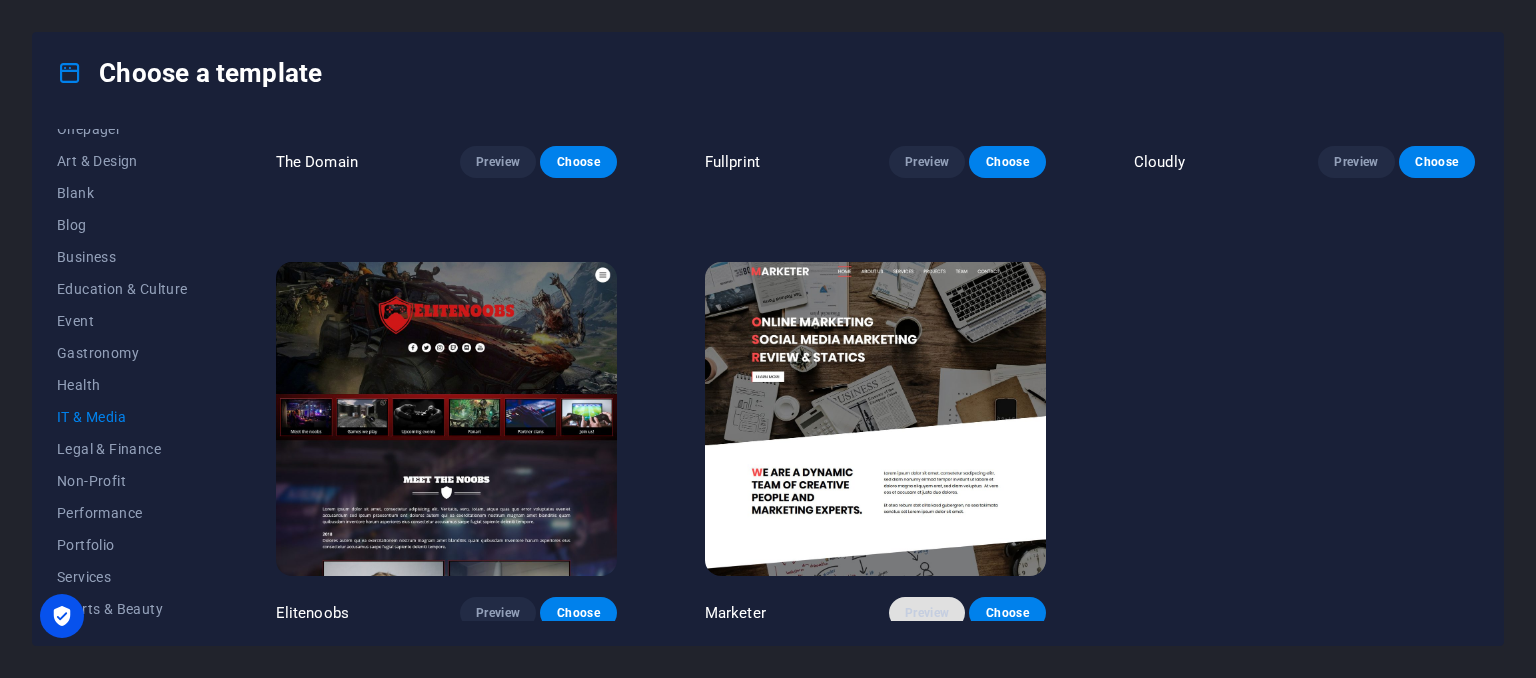 drag, startPoint x: 920, startPoint y: 601, endPoint x: 934, endPoint y: 613, distance: 18.439089 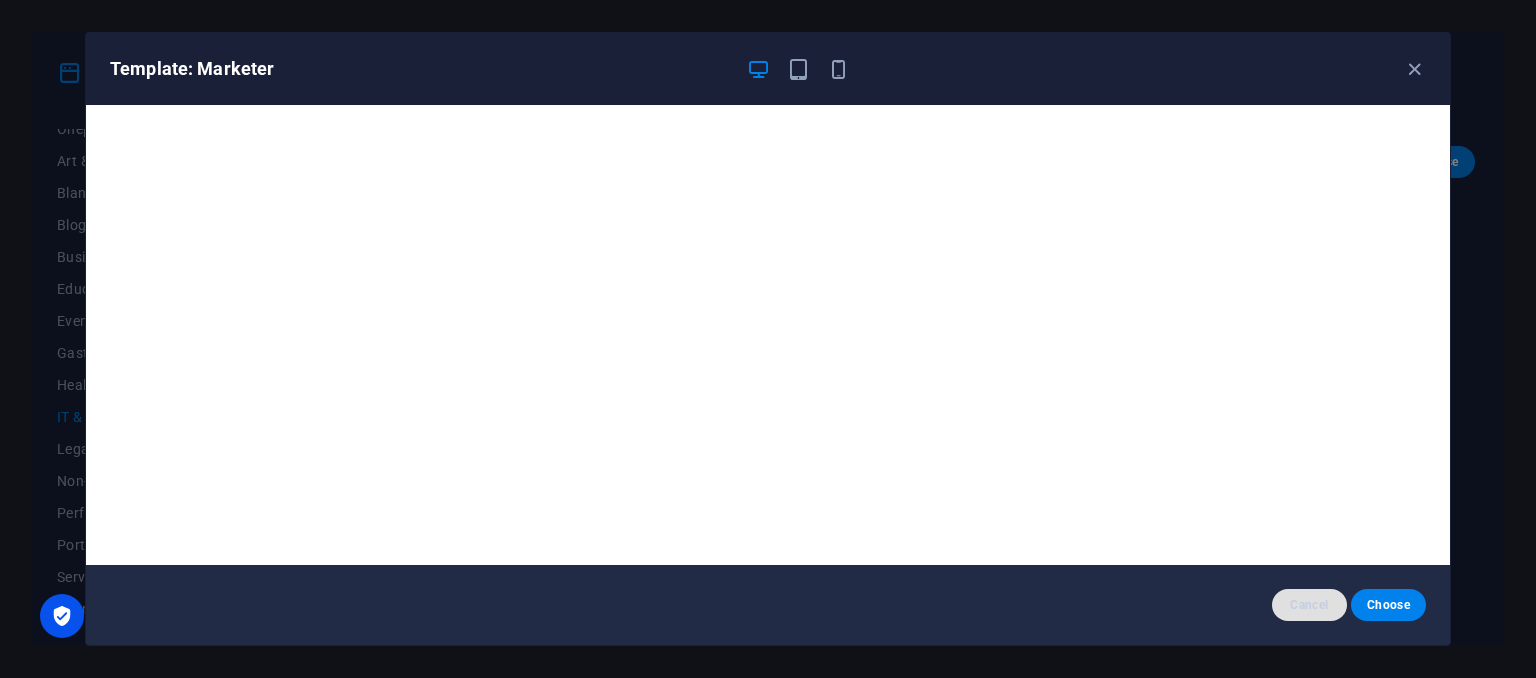 click on "Cancel" at bounding box center (1309, 605) 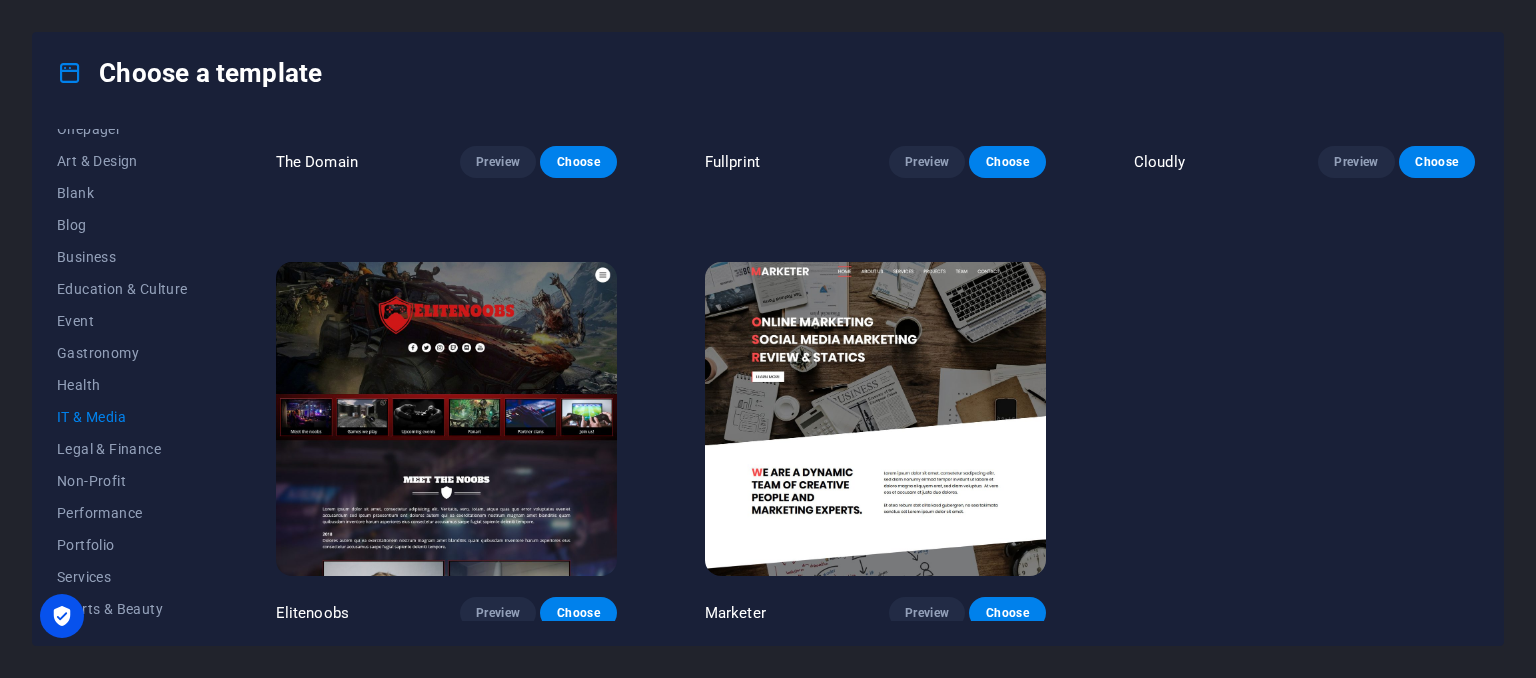 click on "Choose a template All Templates My Templates New Trending Landingpage Multipager Onepager Art & Design Blank Blog Business Education & Culture Event Gastronomy Health IT & Media Legal & Finance Non-Profit Performance Portfolio Services Sports & Beauty Trades Travel Wireframe Peoneera Preview Choose MakeIt Agency Preview Choose Gadgets Preview Choose TechUp Preview Choose Data Systems Preview Choose Genius Preview Choose The Domain Preview Choose Fullprint Preview Choose Cloudly Preview Choose Elitenoobs Preview Choose Marketer Preview Choose" at bounding box center [768, 339] 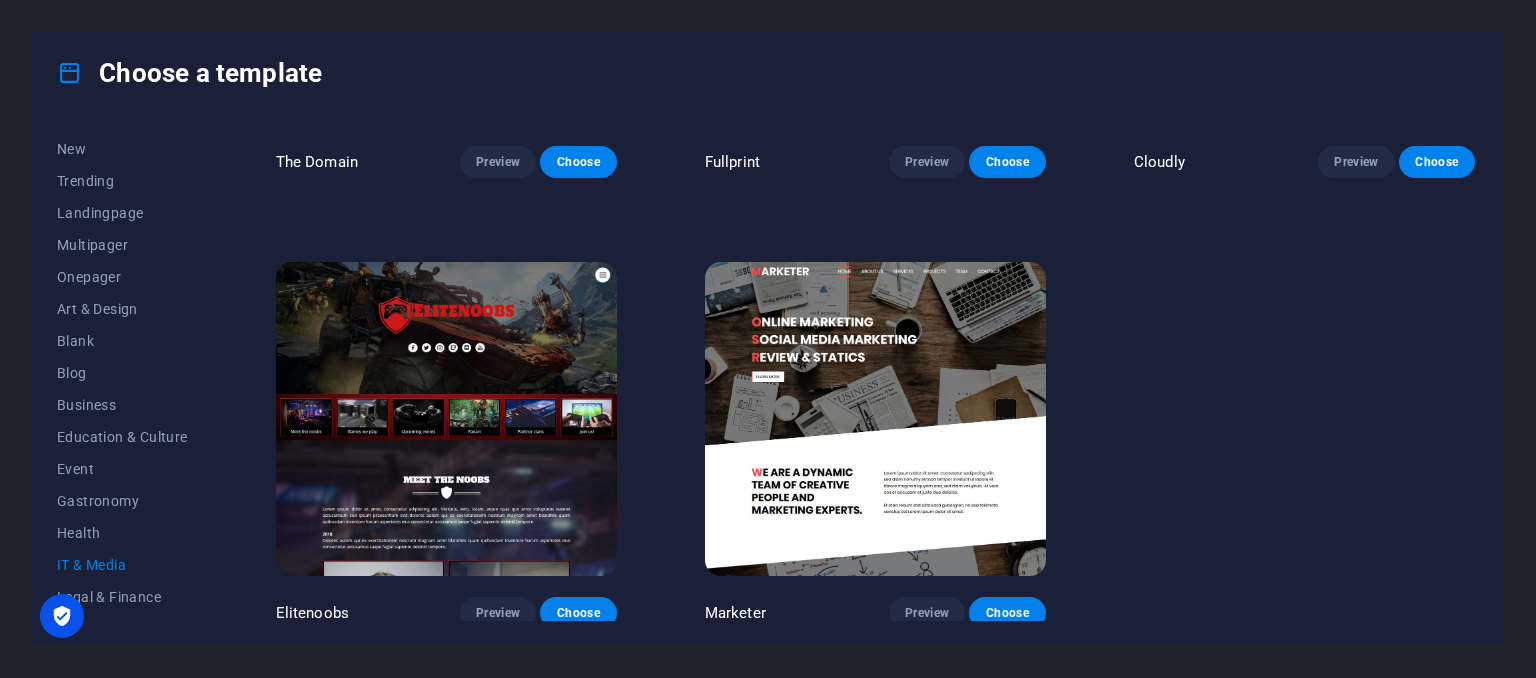 scroll, scrollTop: 0, scrollLeft: 0, axis: both 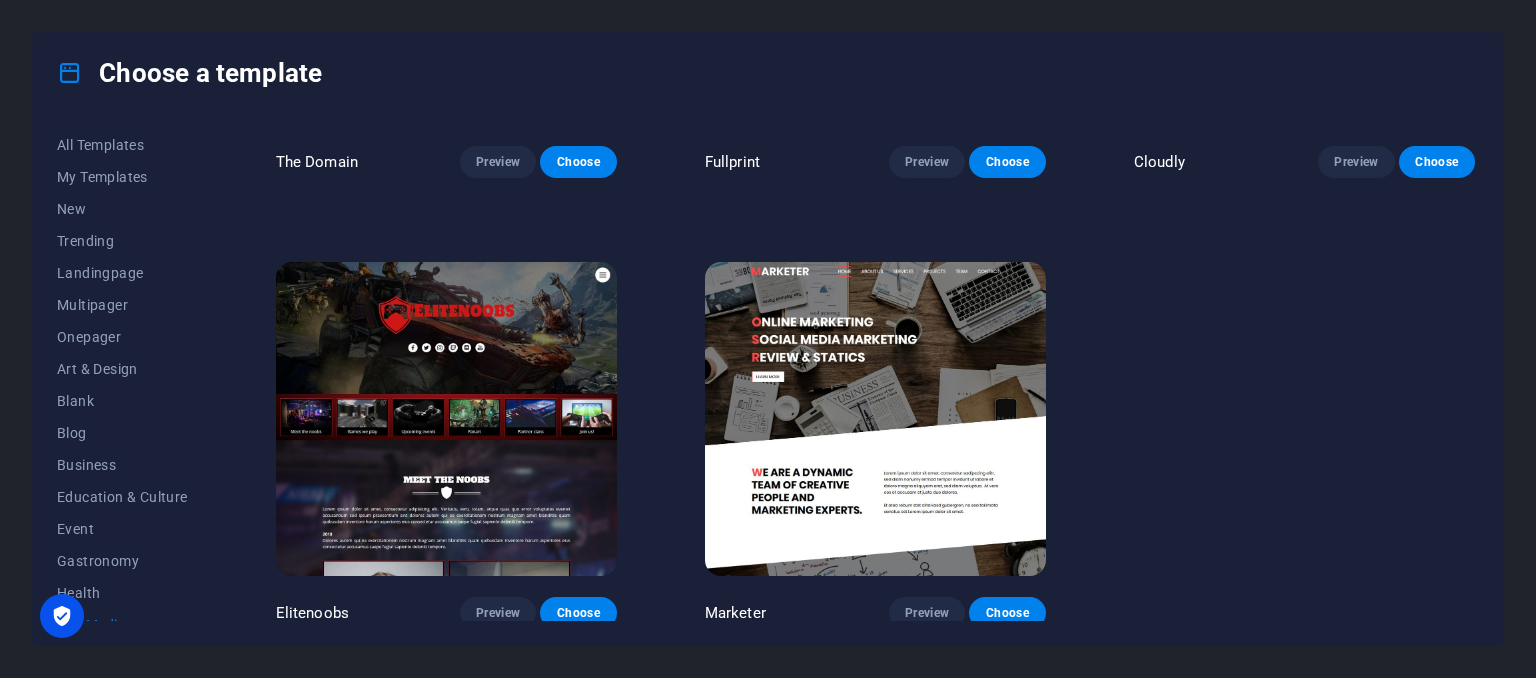 click on "Choose a template All Templates My Templates New Trending Landingpage Multipager Onepager Art & Design Blank Blog Business Education & Culture Event Gastronomy Health IT & Media Legal & Finance Non-Profit Performance Portfolio Services Sports & Beauty Trades Travel Wireframe Peoneera Preview Choose MakeIt Agency Preview Choose Gadgets Preview Choose TechUp Preview Choose Data Systems Preview Choose Genius Preview Choose The Domain Preview Choose Fullprint Preview Choose Cloudly Preview Choose Elitenoobs Preview Choose Marketer Preview Choose" at bounding box center (768, 339) 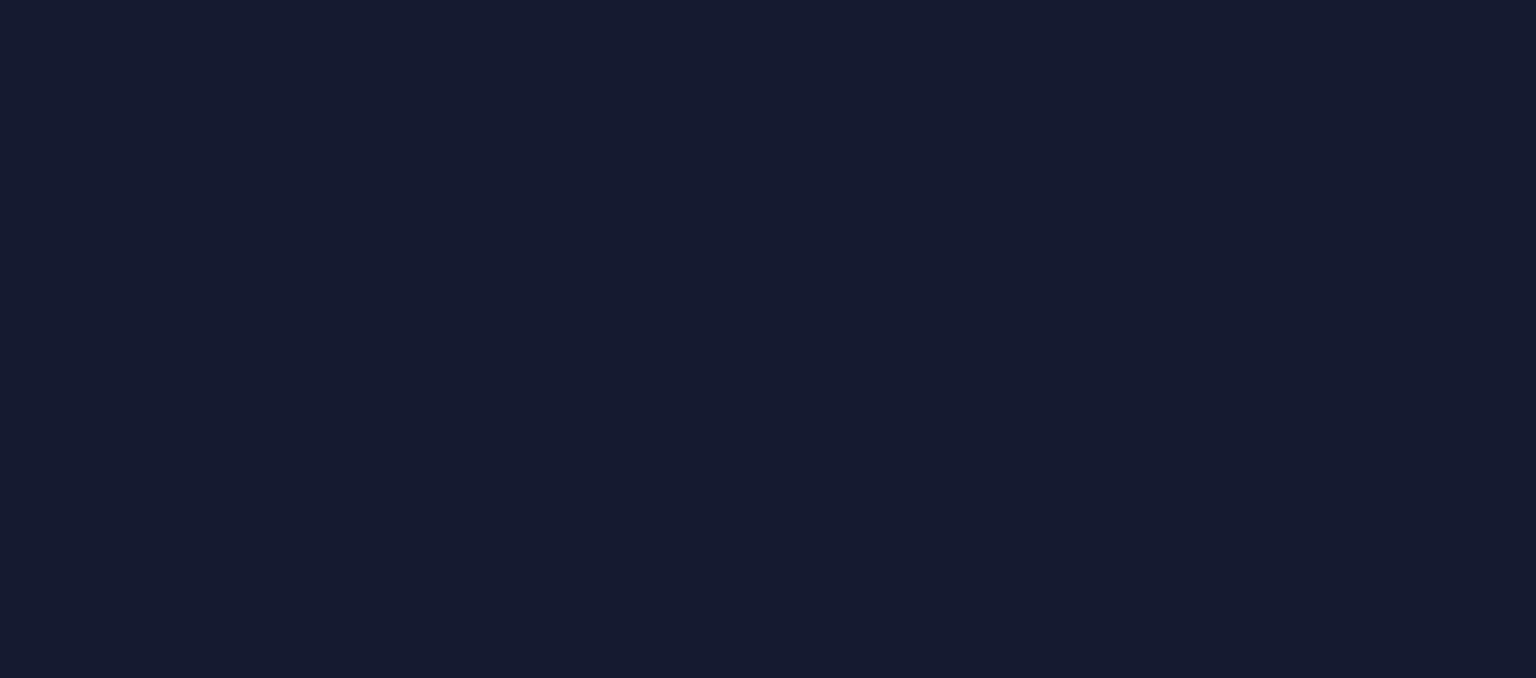 scroll, scrollTop: 0, scrollLeft: 0, axis: both 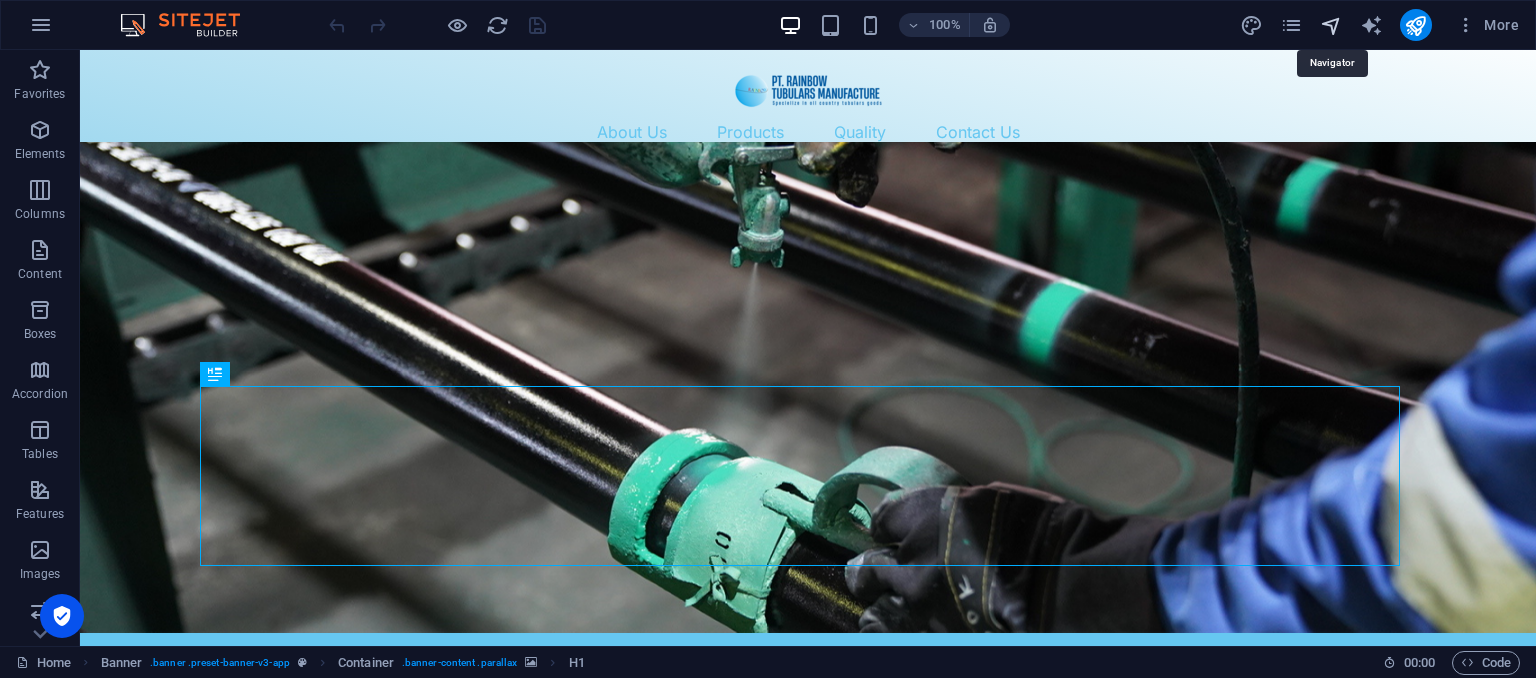 click at bounding box center [1331, 25] 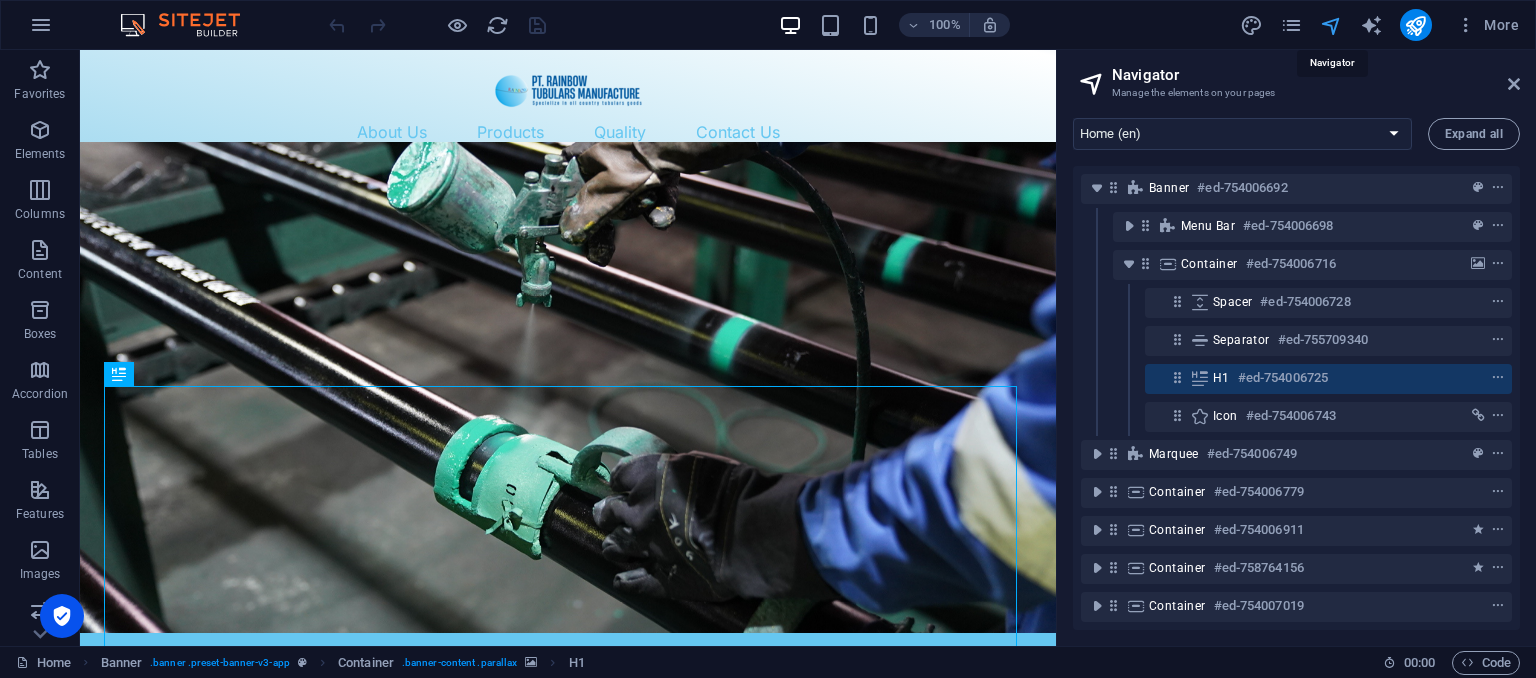 click at bounding box center [1331, 25] 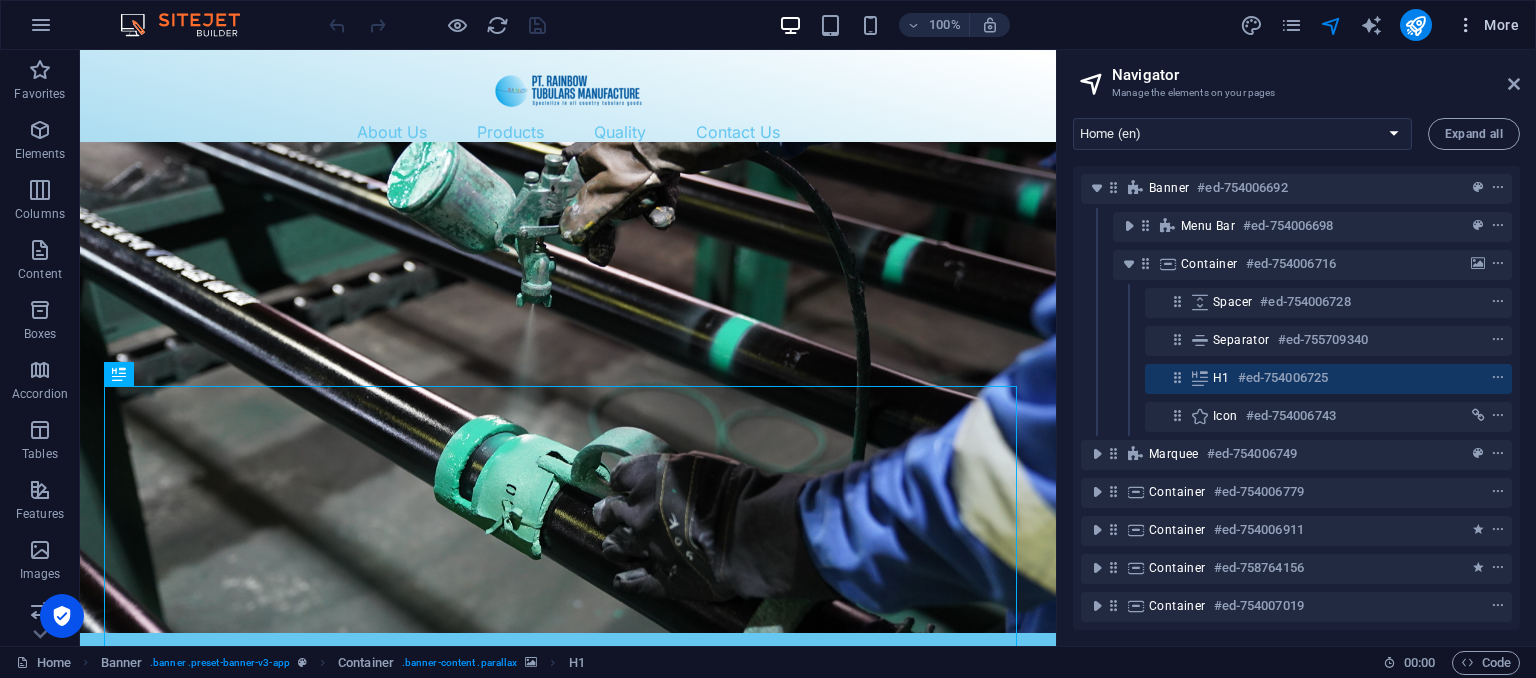 click at bounding box center [1466, 25] 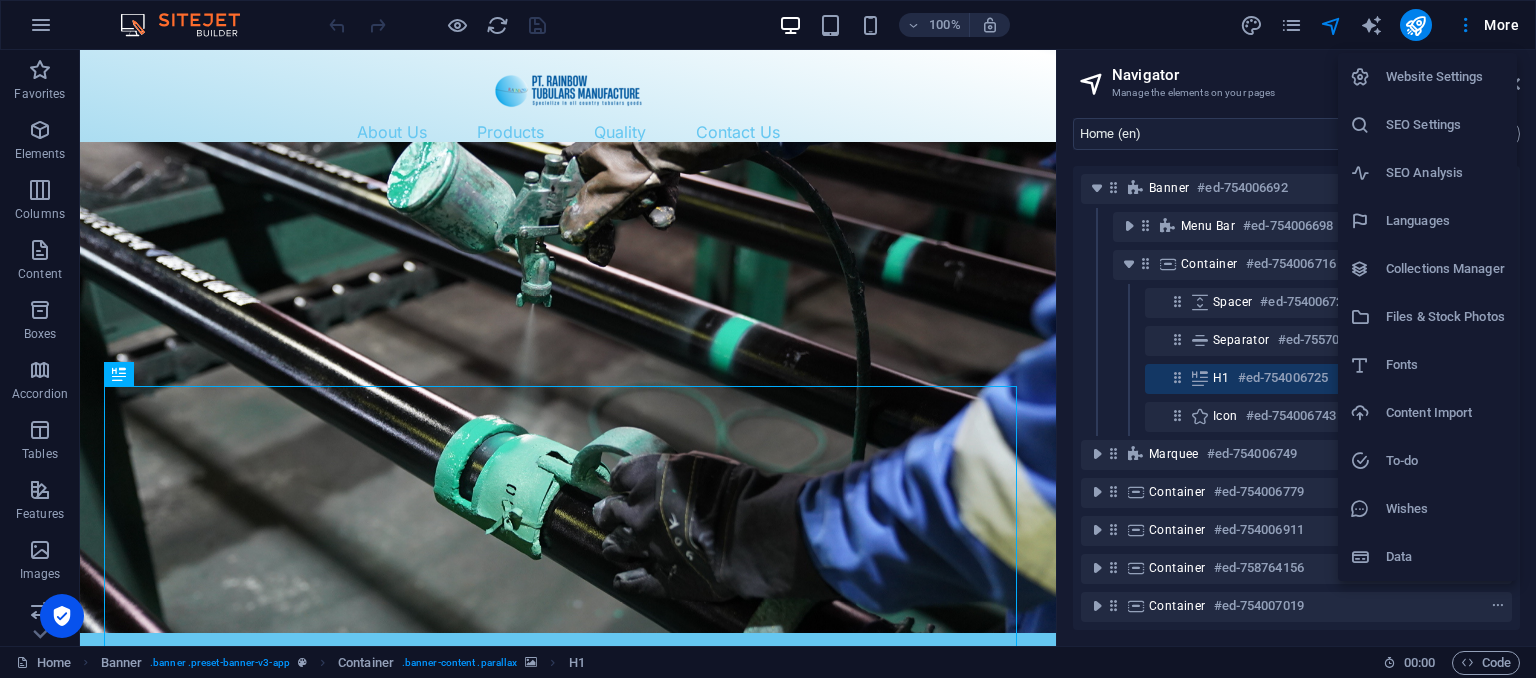 click at bounding box center [768, 339] 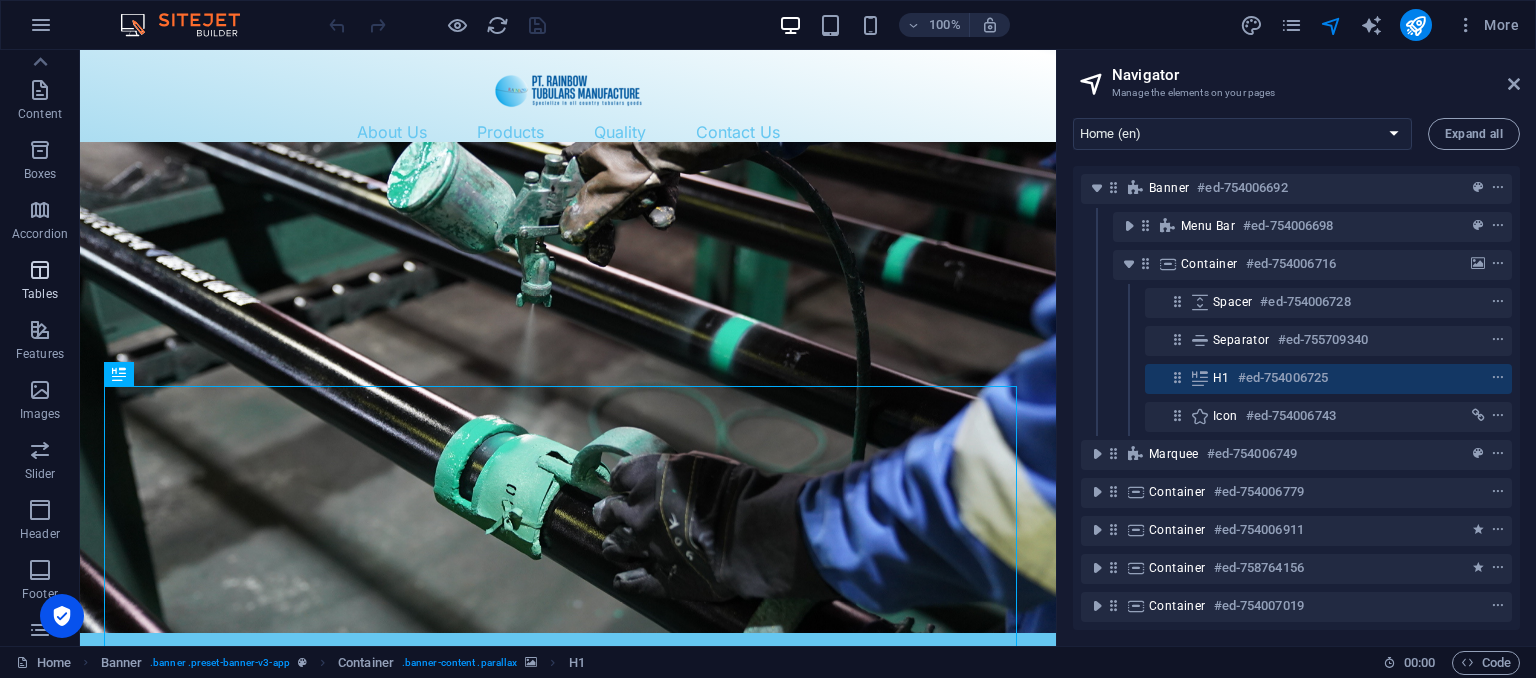 scroll, scrollTop: 0, scrollLeft: 0, axis: both 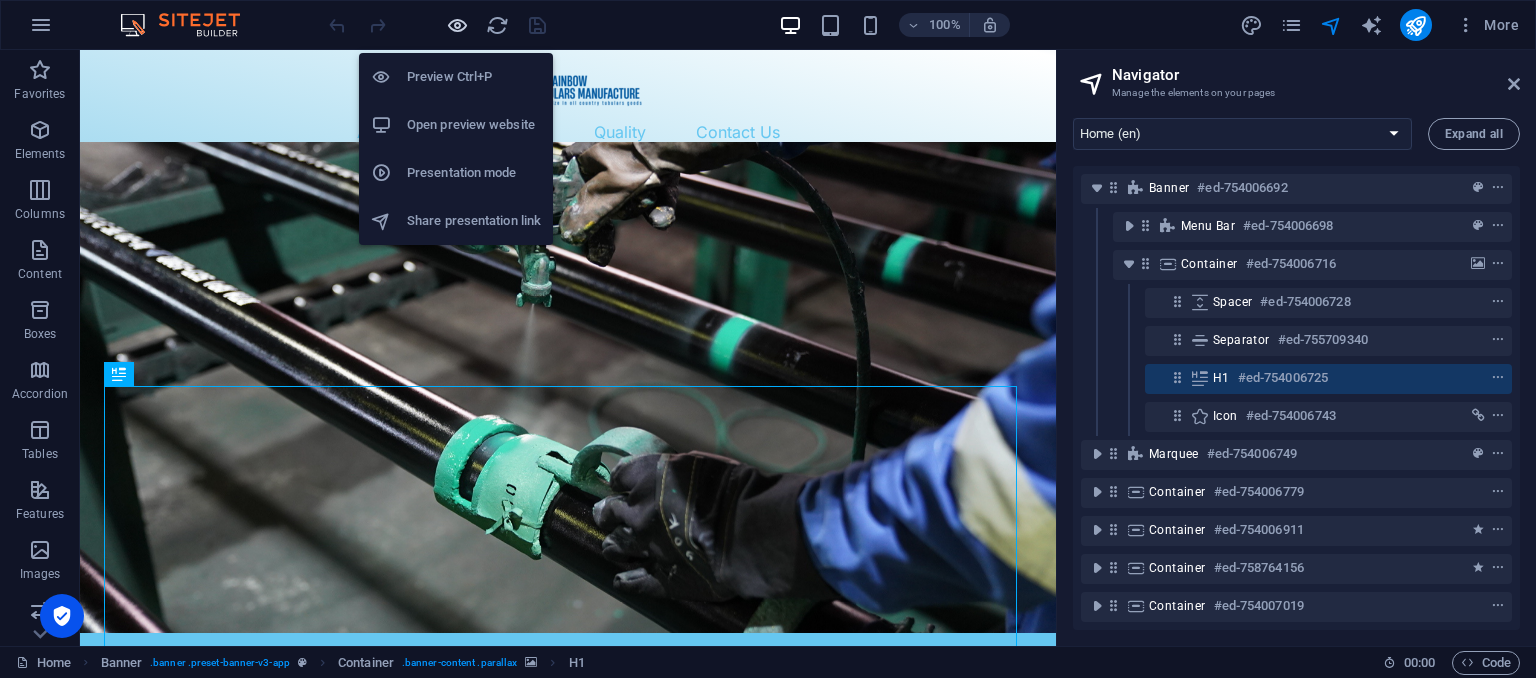 click at bounding box center [457, 25] 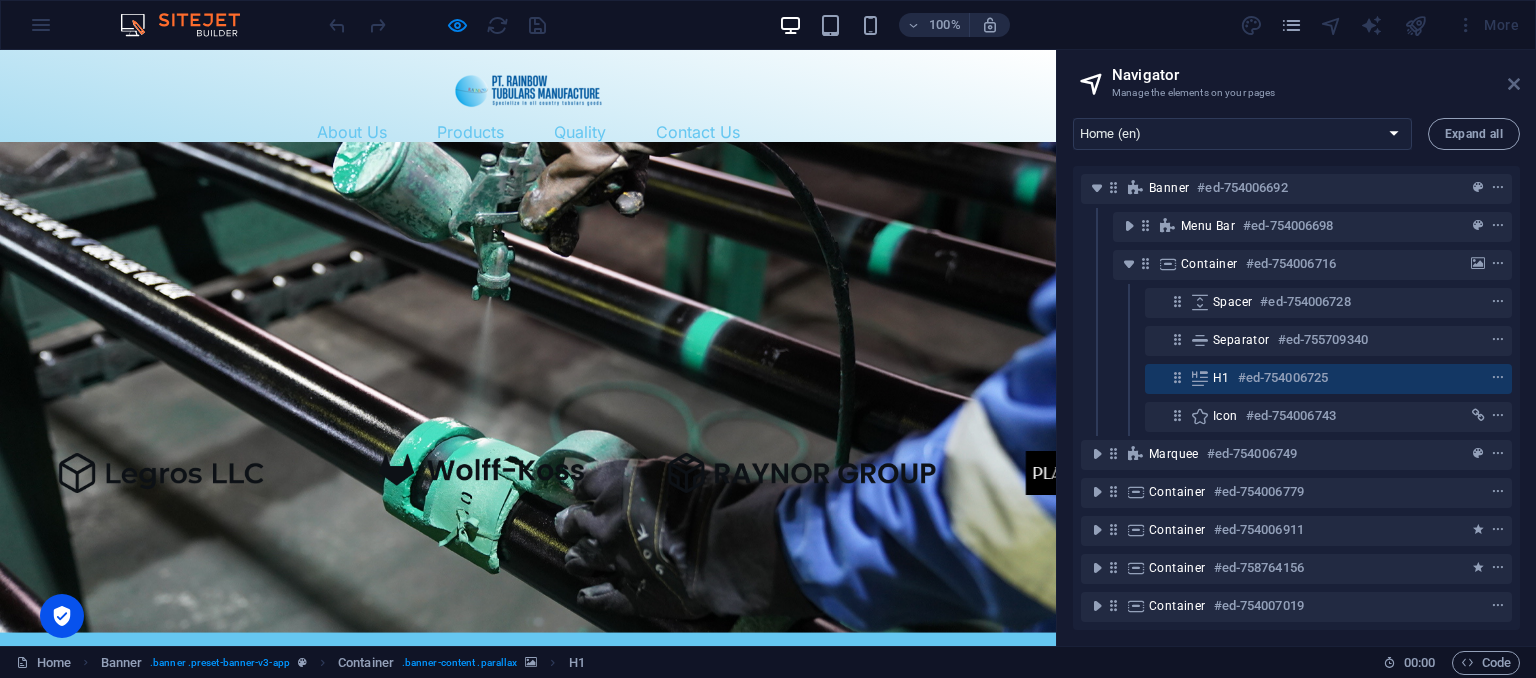 click at bounding box center [1514, 84] 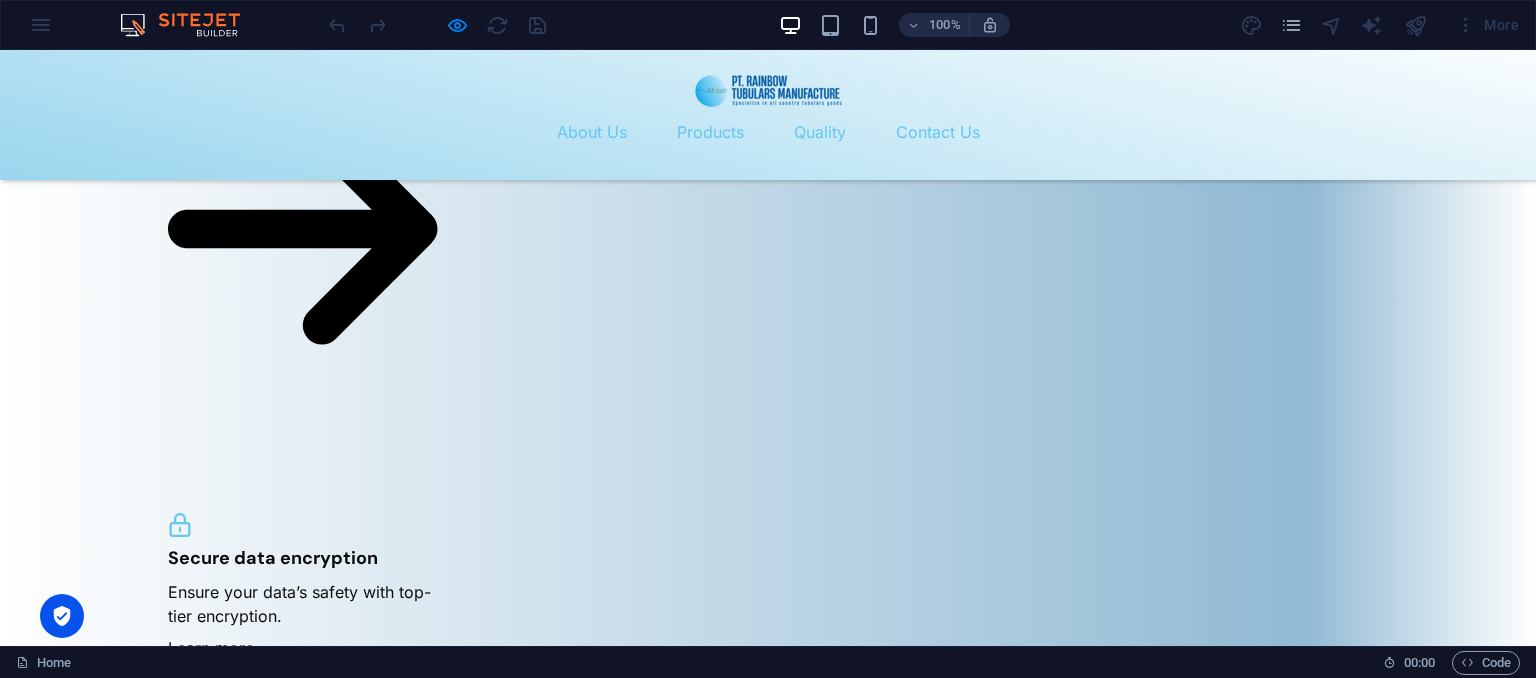 scroll, scrollTop: 4064, scrollLeft: 0, axis: vertical 